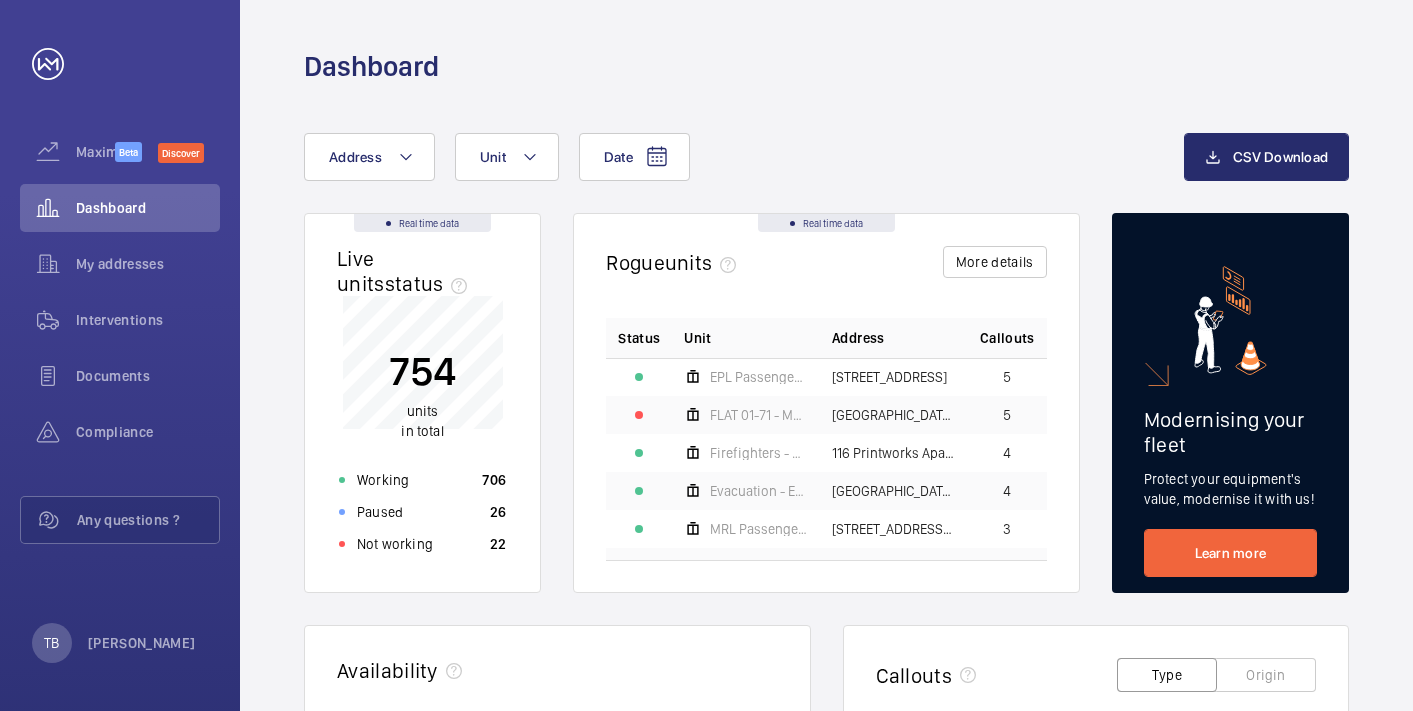 scroll, scrollTop: 0, scrollLeft: 0, axis: both 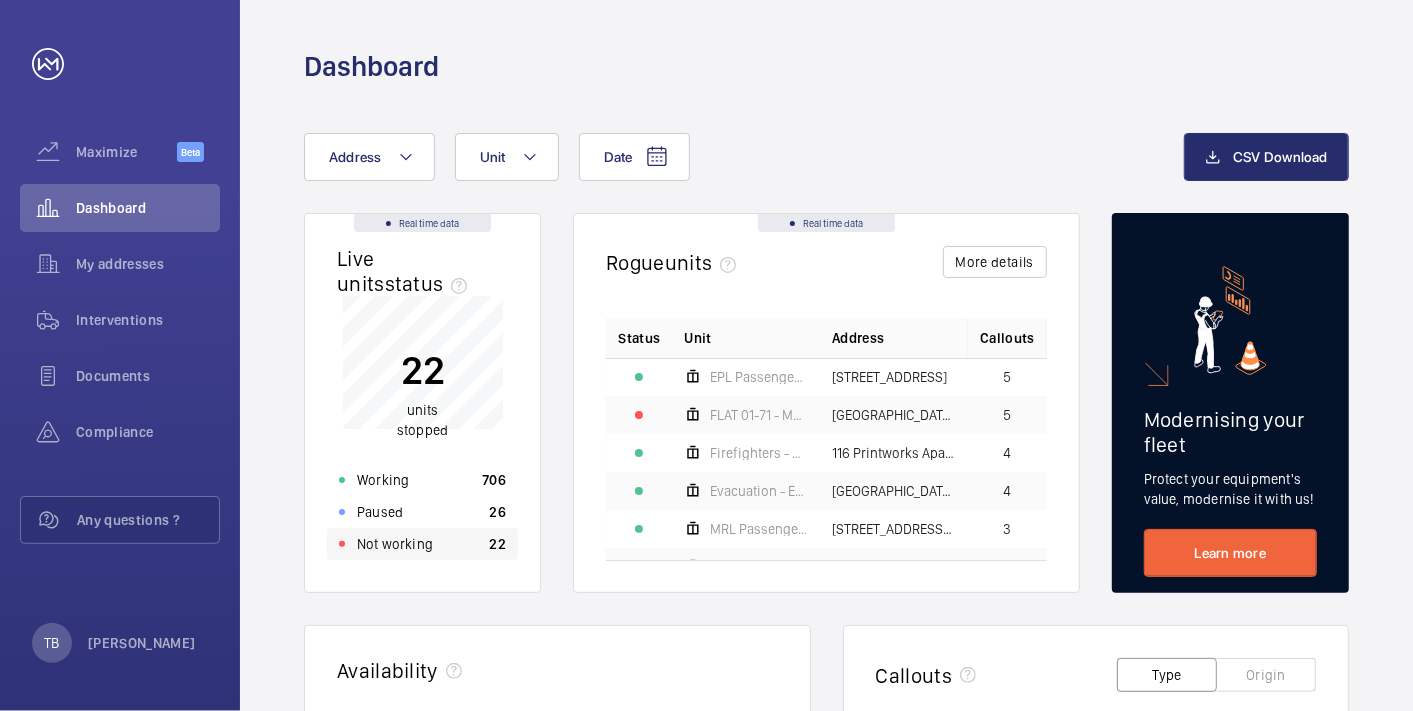 click on "Not working" 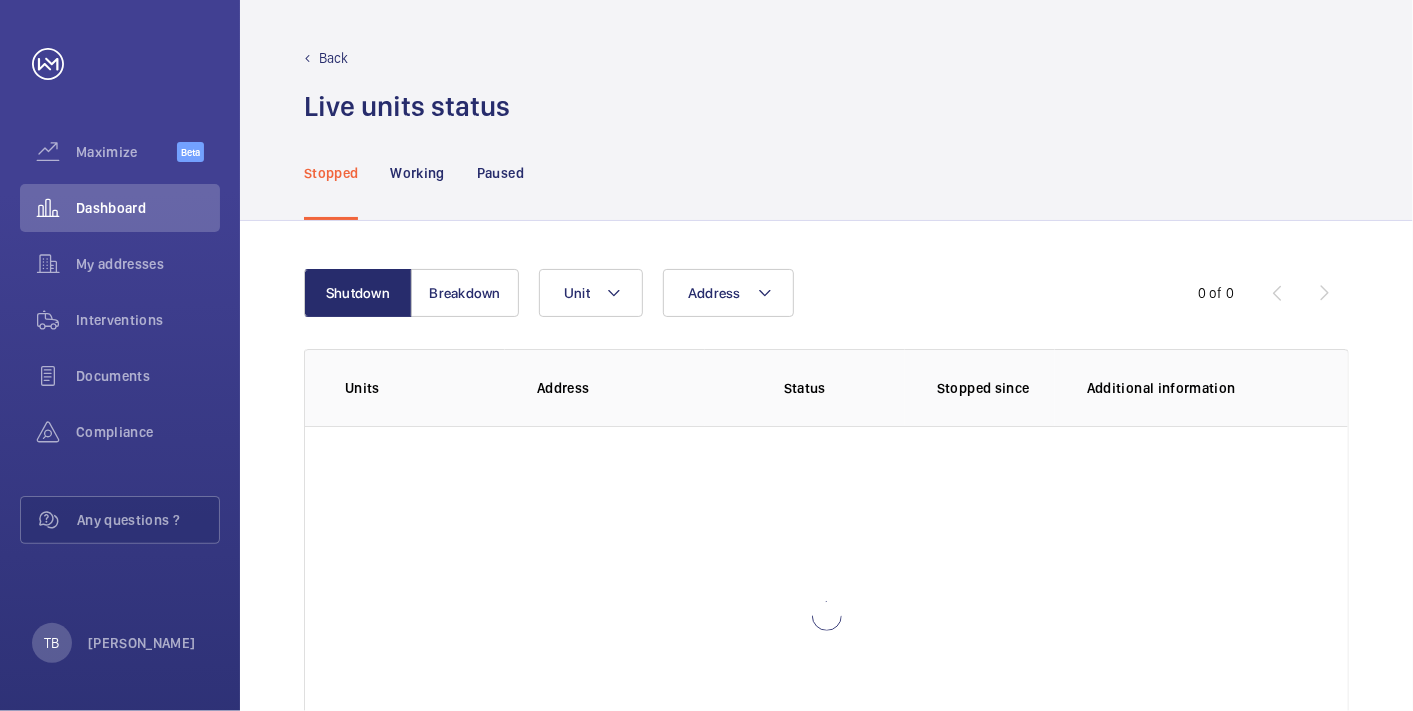scroll, scrollTop: 142, scrollLeft: 0, axis: vertical 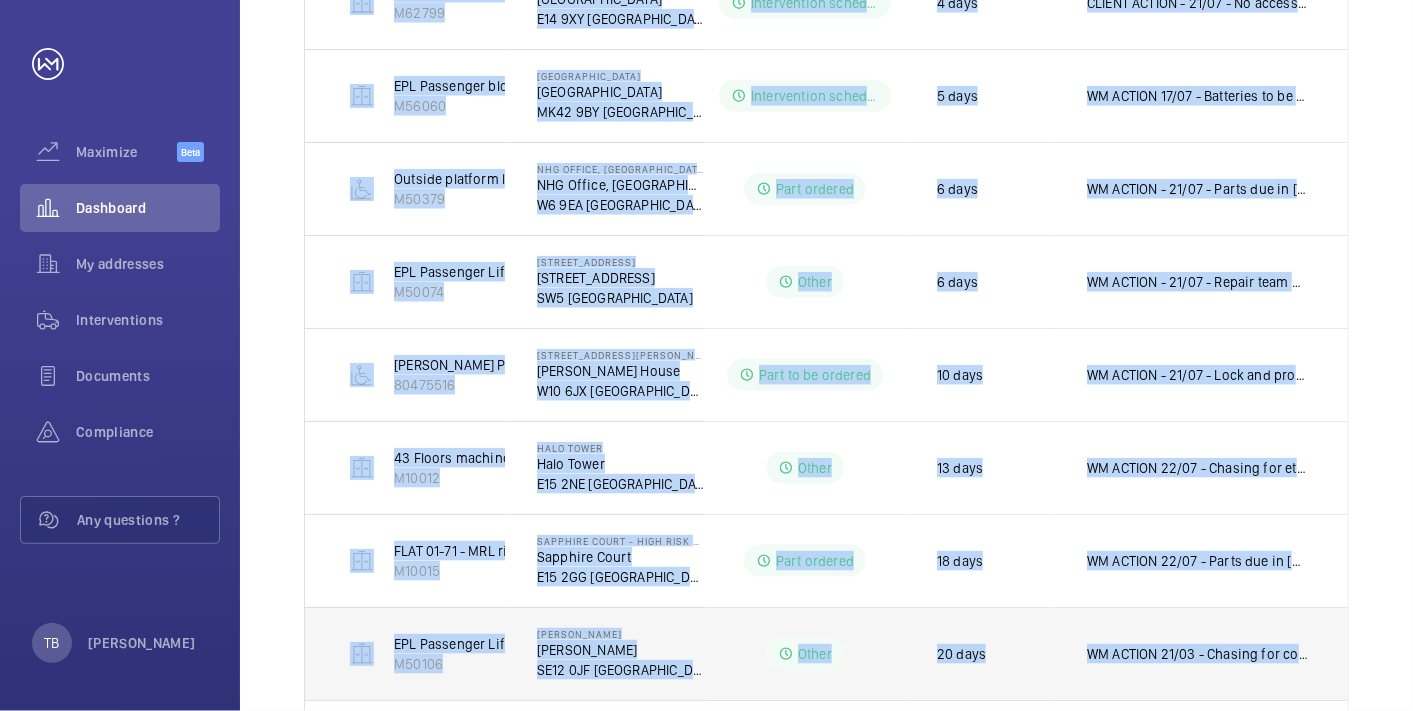drag, startPoint x: 602, startPoint y: 368, endPoint x: 1337, endPoint y: 674, distance: 796.1539 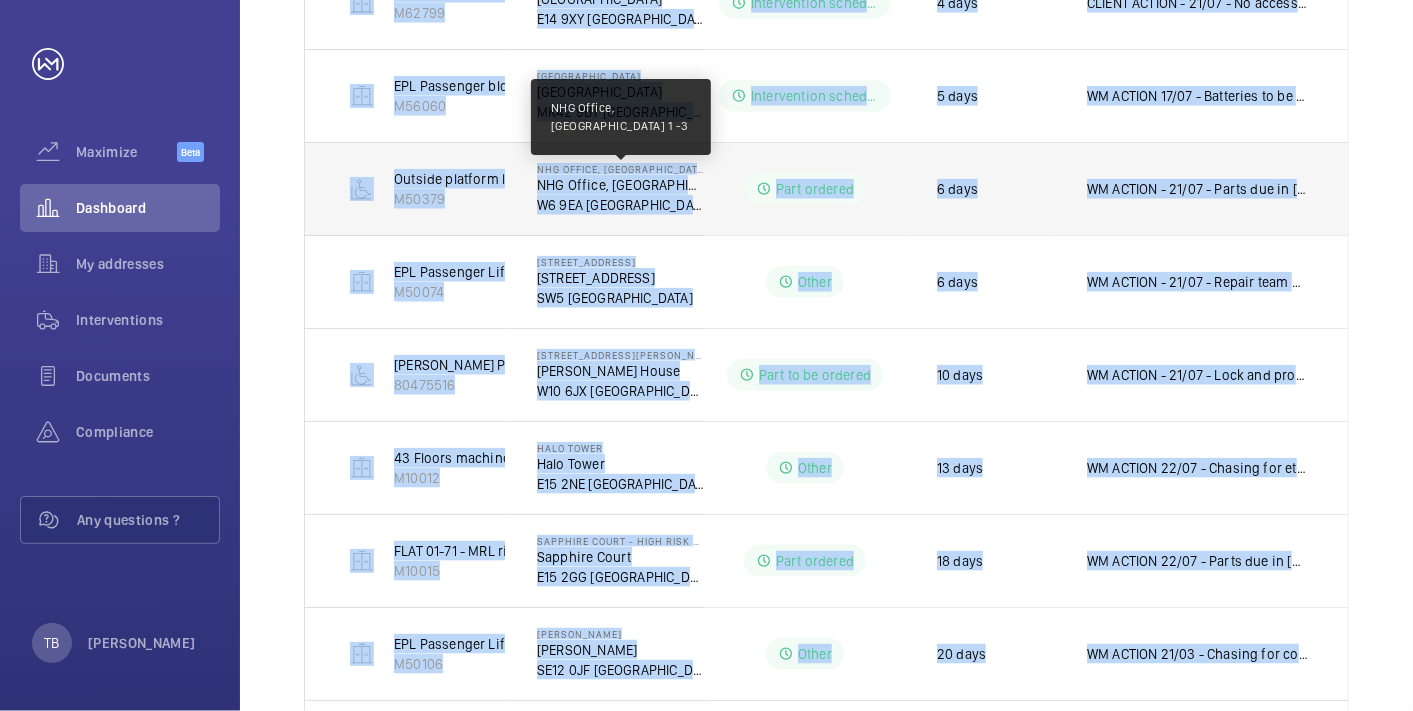 click on "NHG Office, [GEOGRAPHIC_DATA] 1 -3" 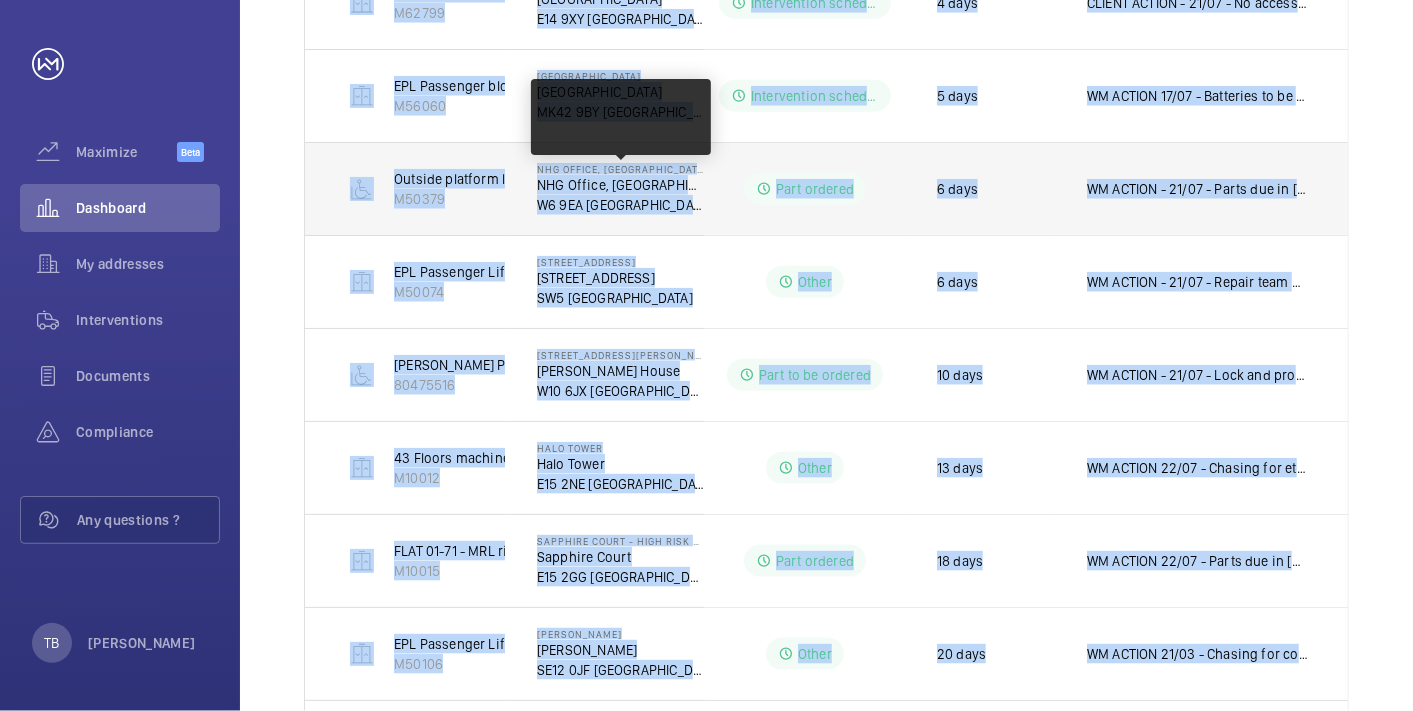scroll, scrollTop: 0, scrollLeft: 0, axis: both 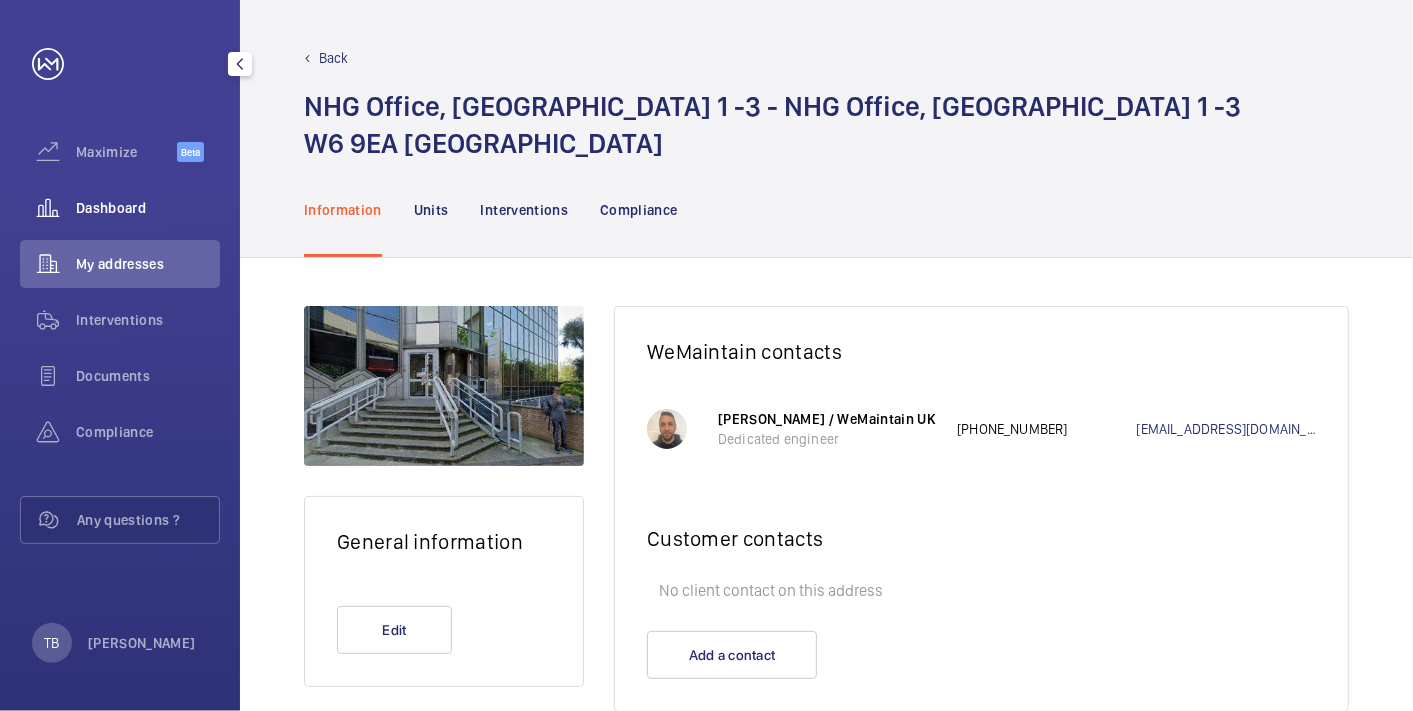 click on "Dashboard" 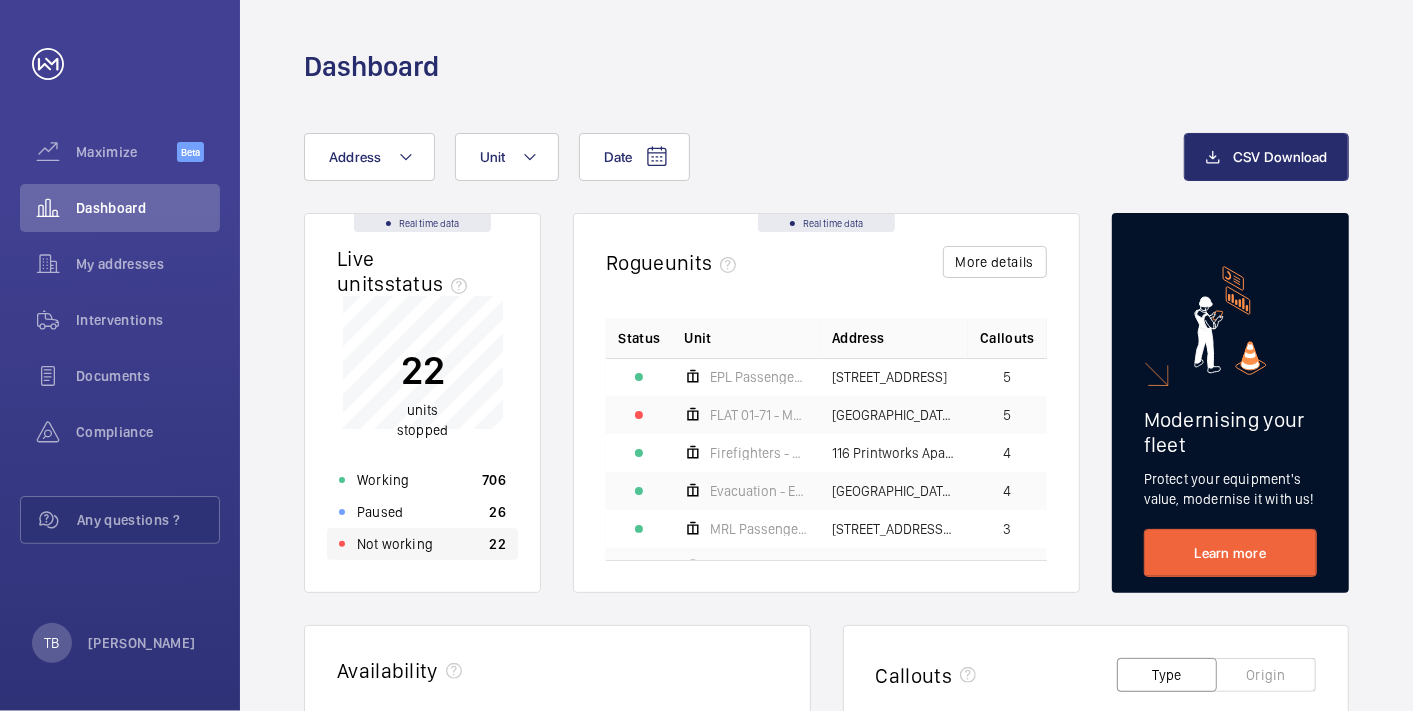 click on "Not working 22" 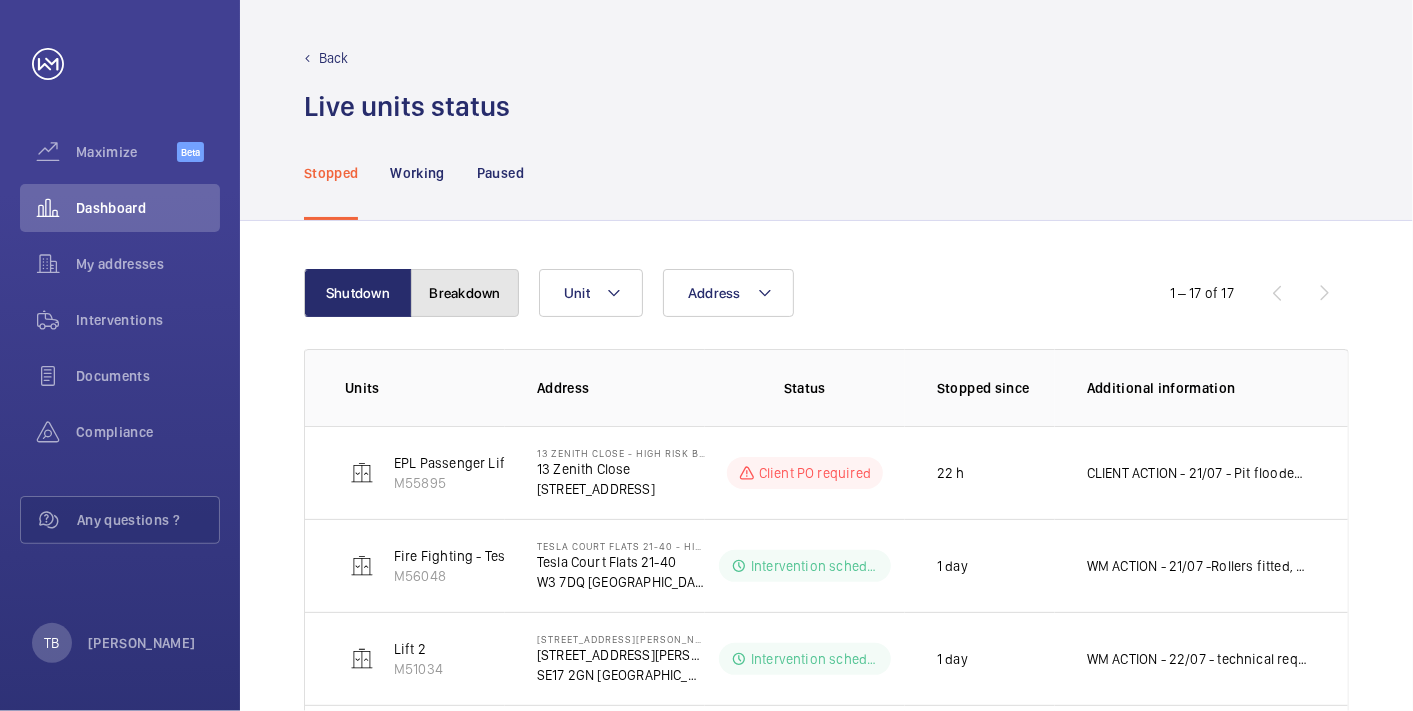 click on "Breakdown" 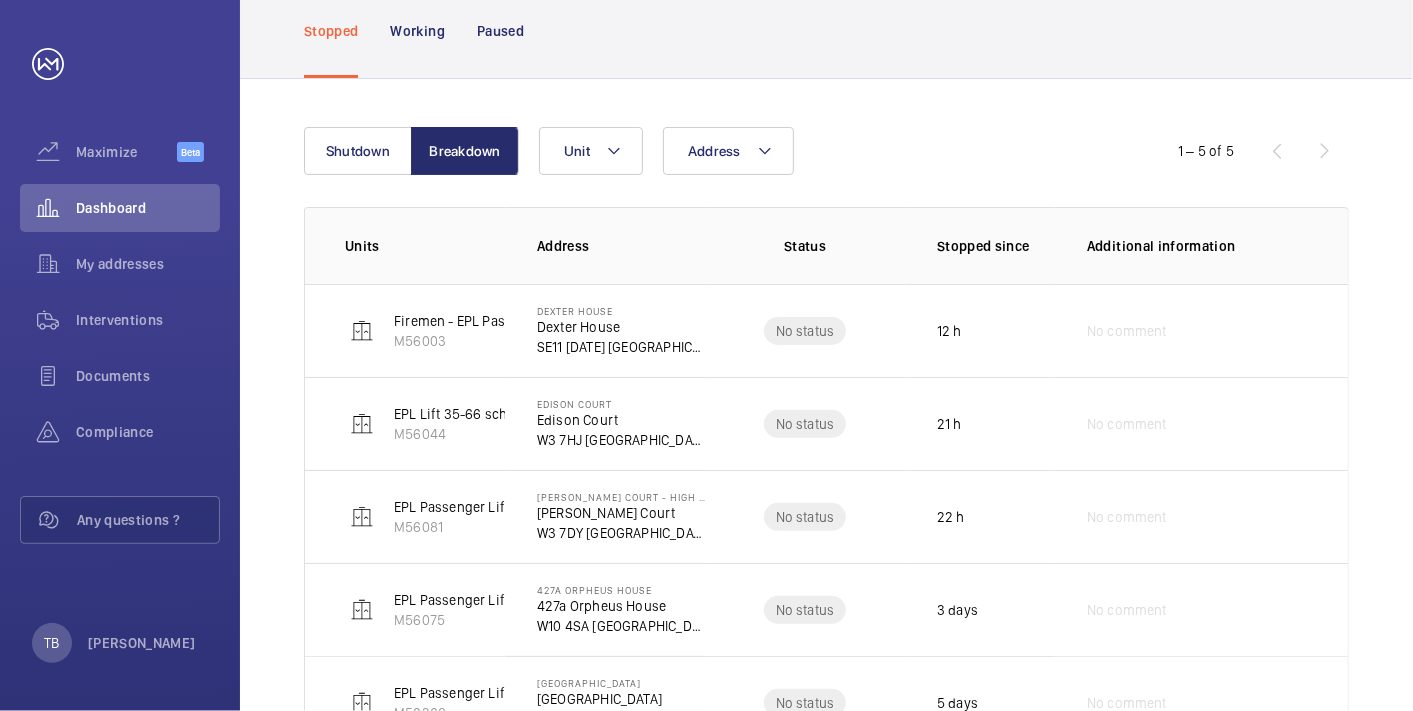 scroll, scrollTop: 225, scrollLeft: 0, axis: vertical 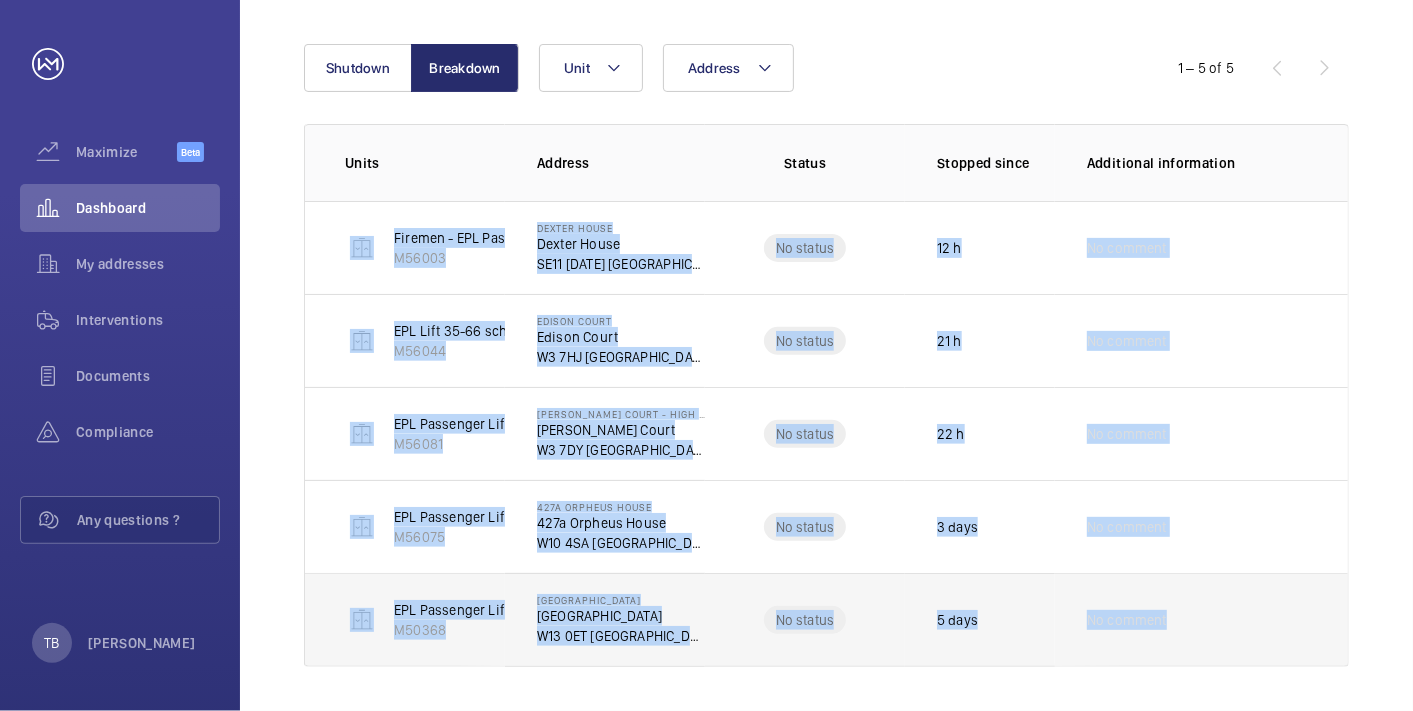 drag, startPoint x: 331, startPoint y: 237, endPoint x: 1277, endPoint y: 649, distance: 1031.8236 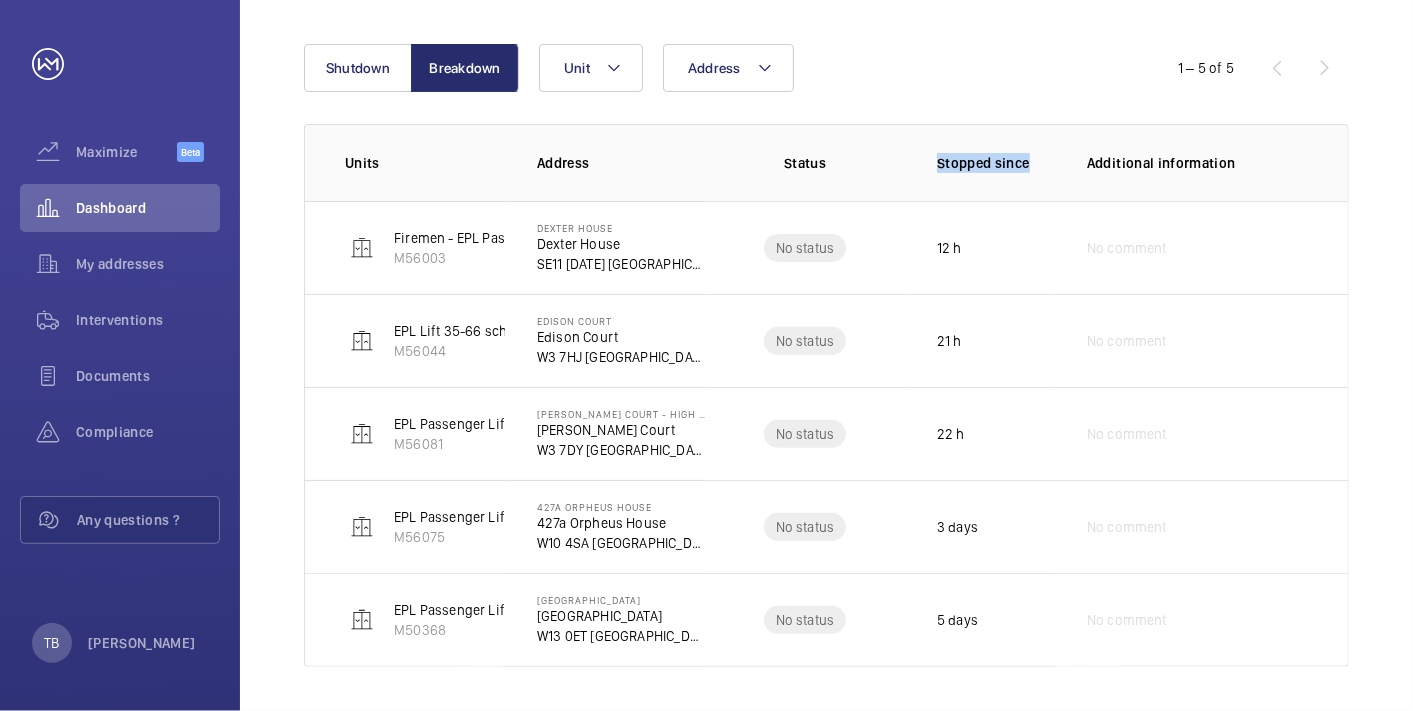drag, startPoint x: 932, startPoint y: 165, endPoint x: 1031, endPoint y: 163, distance: 99.0202 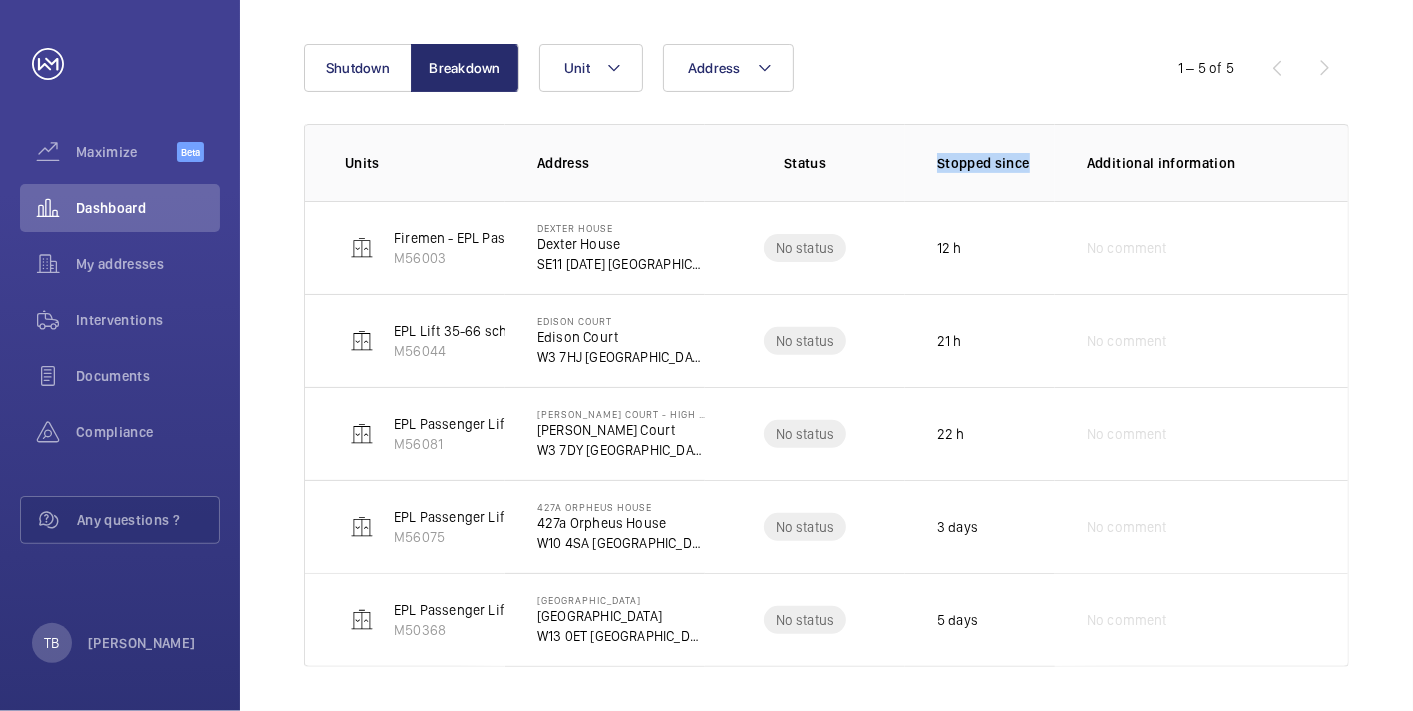 click on "Stopped since" 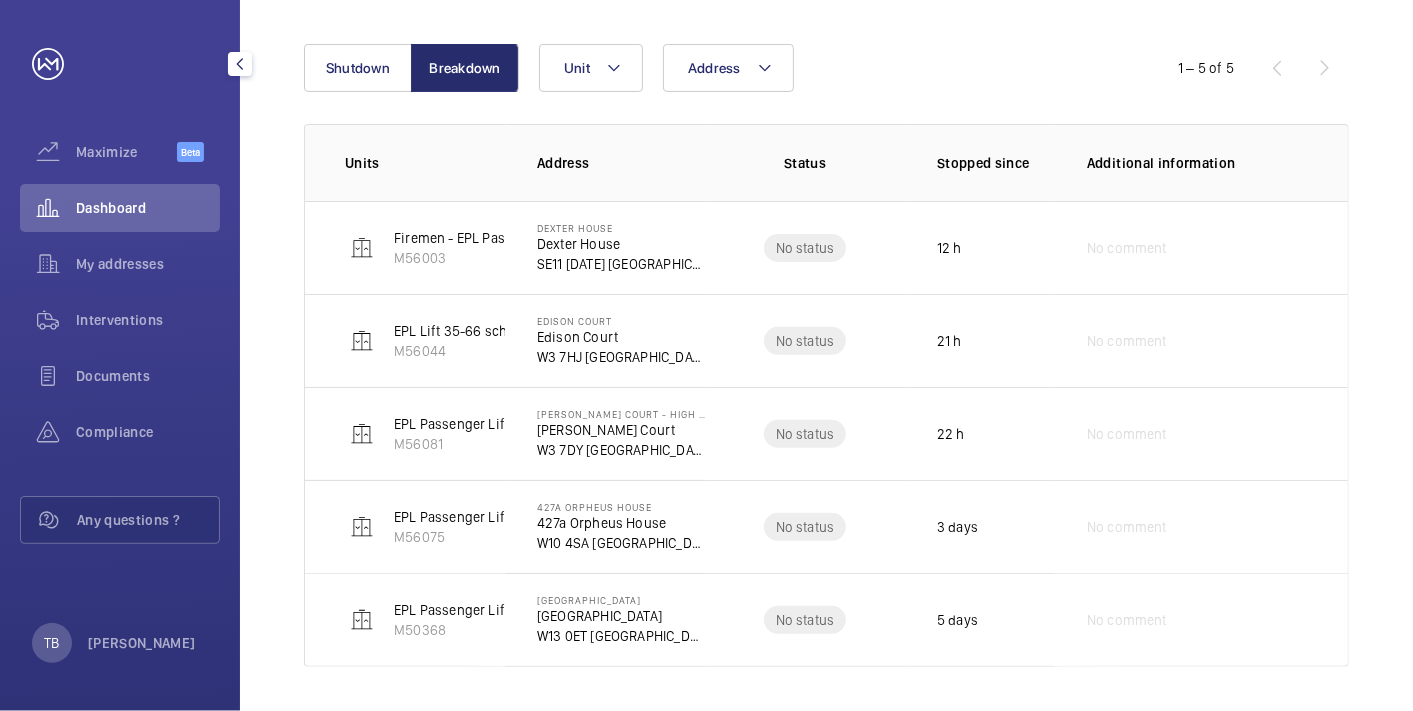 click on "Dashboard" 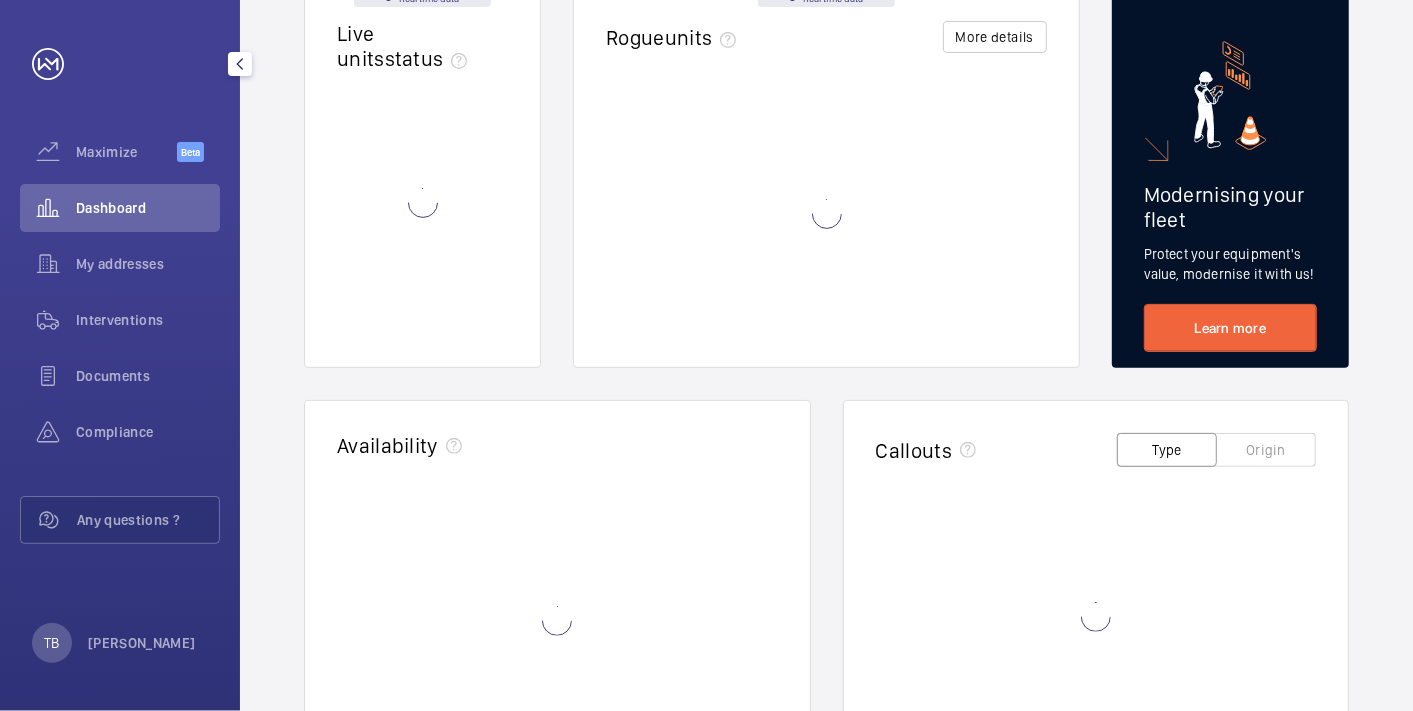 scroll, scrollTop: 0, scrollLeft: 0, axis: both 